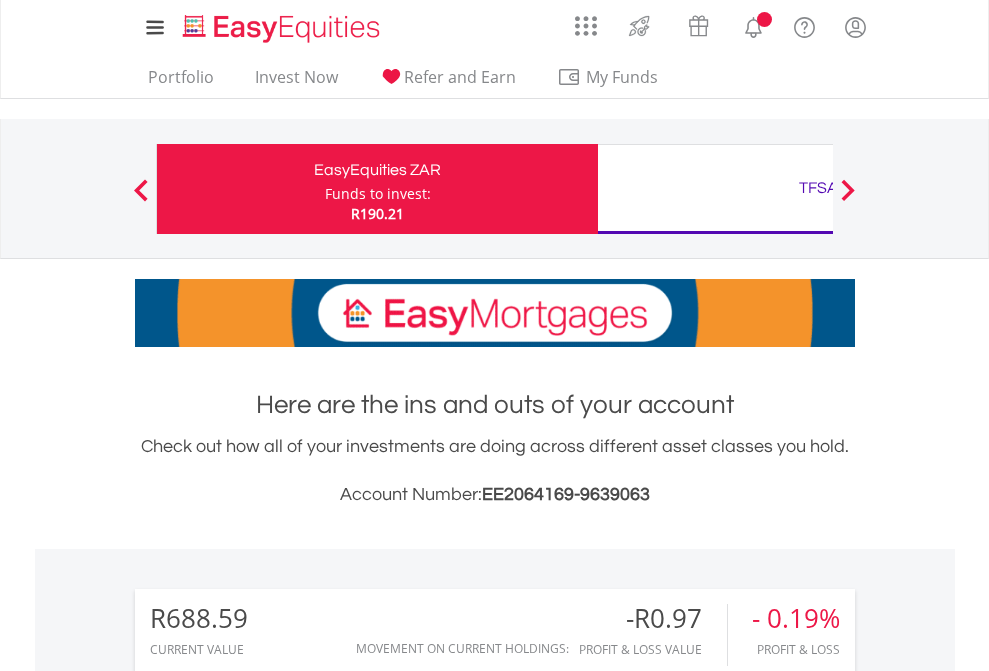 scroll, scrollTop: 0, scrollLeft: 0, axis: both 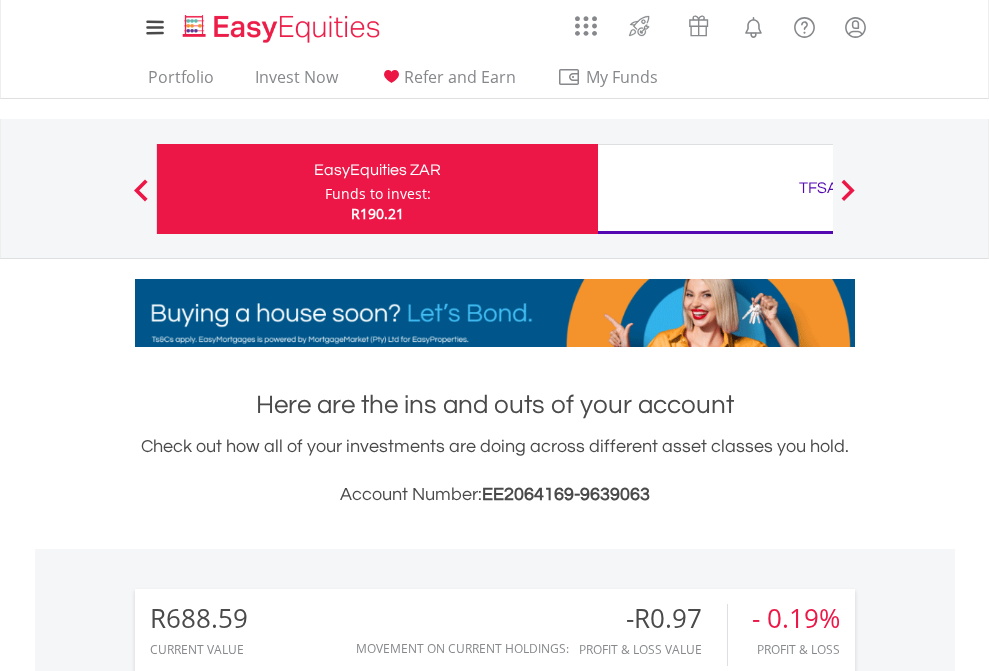 click on "Funds to invest:" at bounding box center (378, 194) 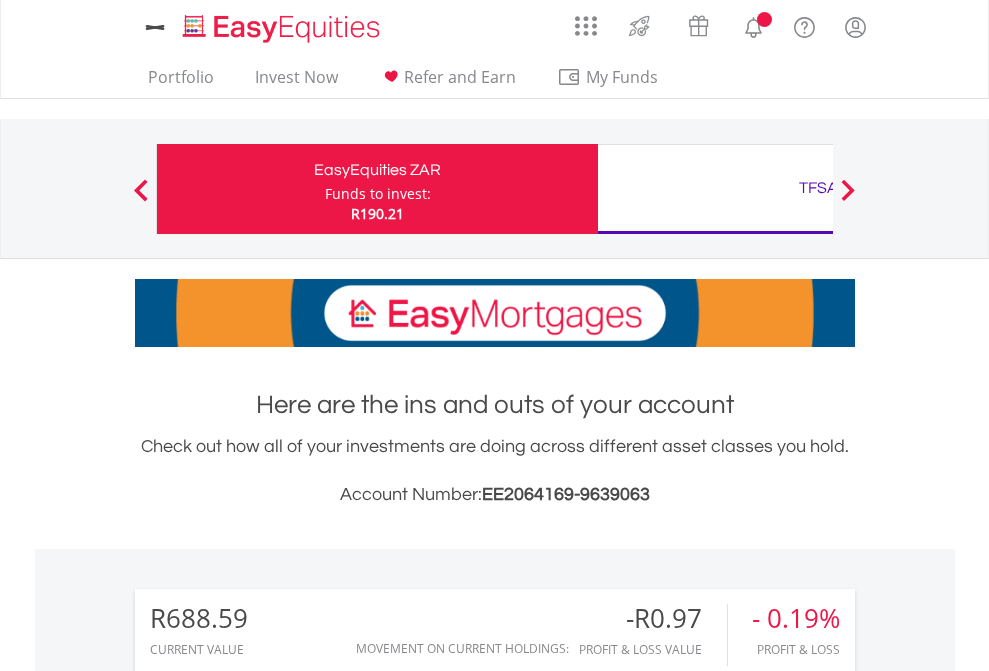 scroll, scrollTop: 0, scrollLeft: 0, axis: both 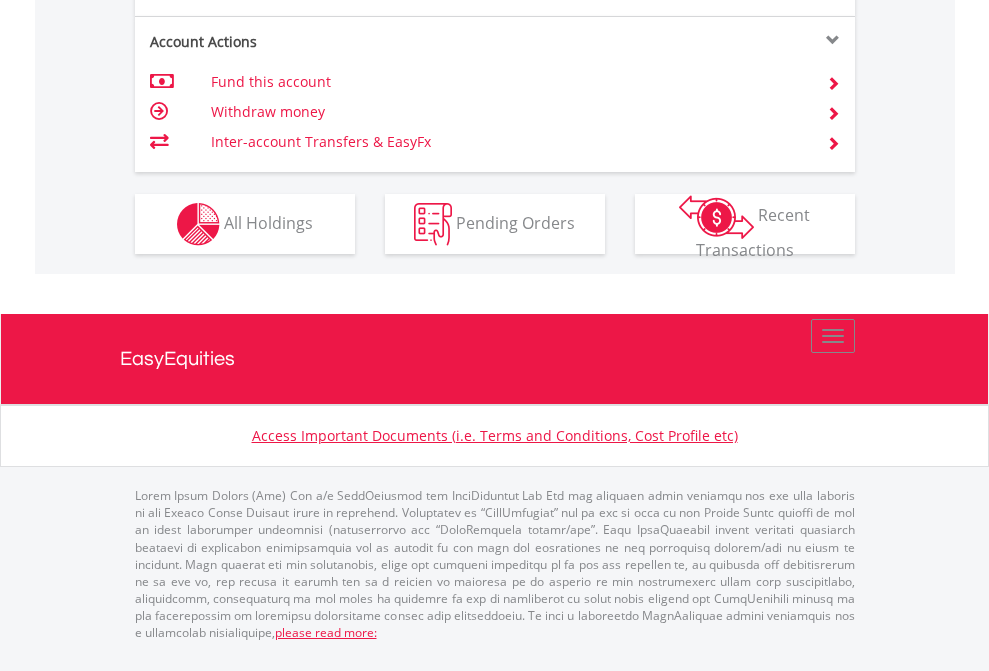 click on "Investment types" at bounding box center [706, -337] 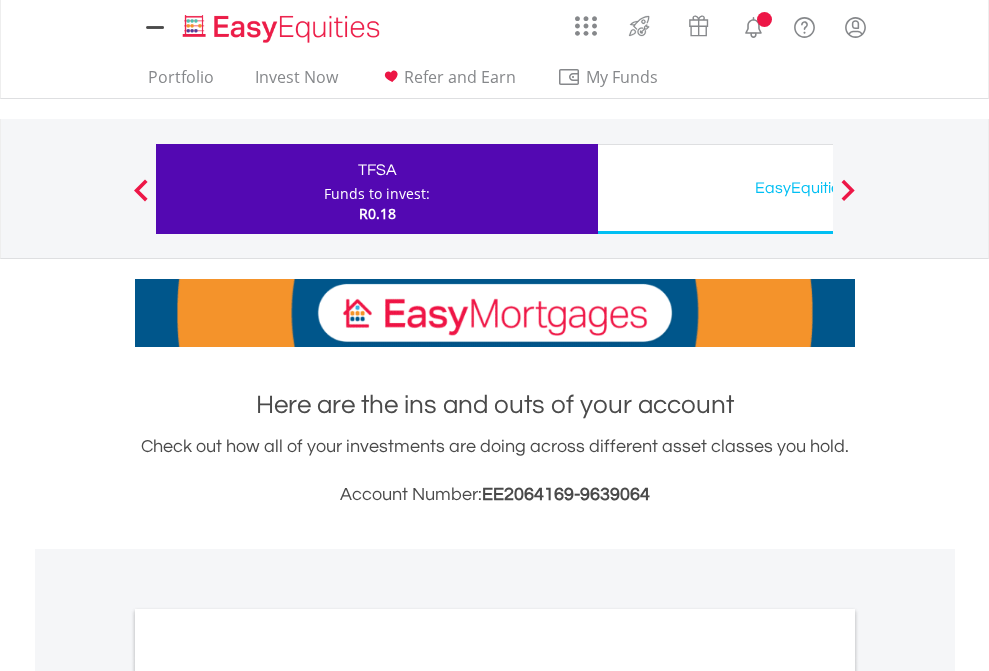scroll, scrollTop: 0, scrollLeft: 0, axis: both 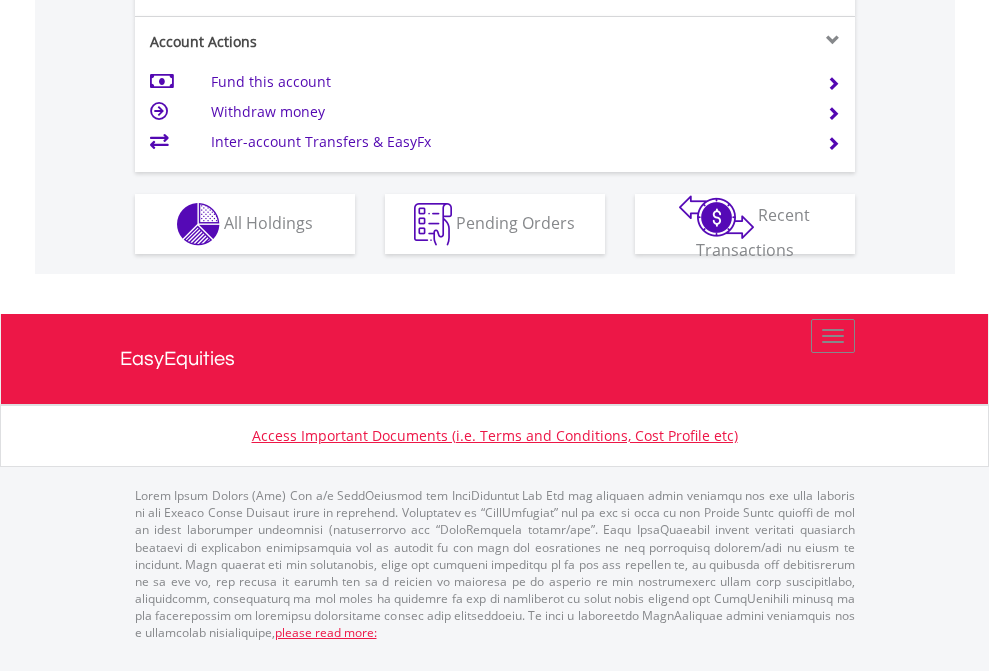 click on "Investment types" at bounding box center [706, -337] 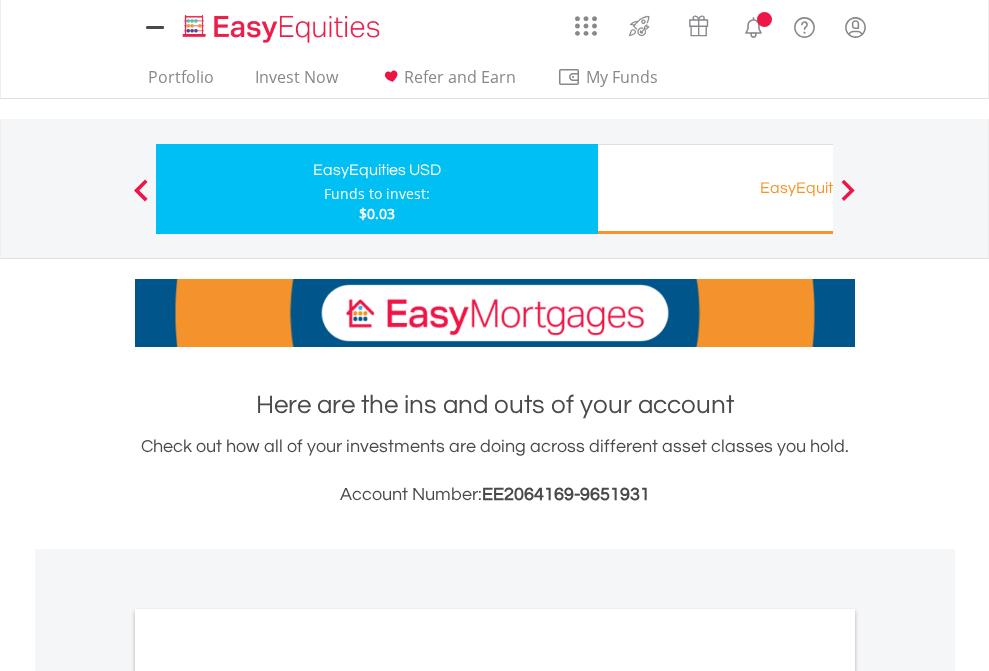 scroll, scrollTop: 0, scrollLeft: 0, axis: both 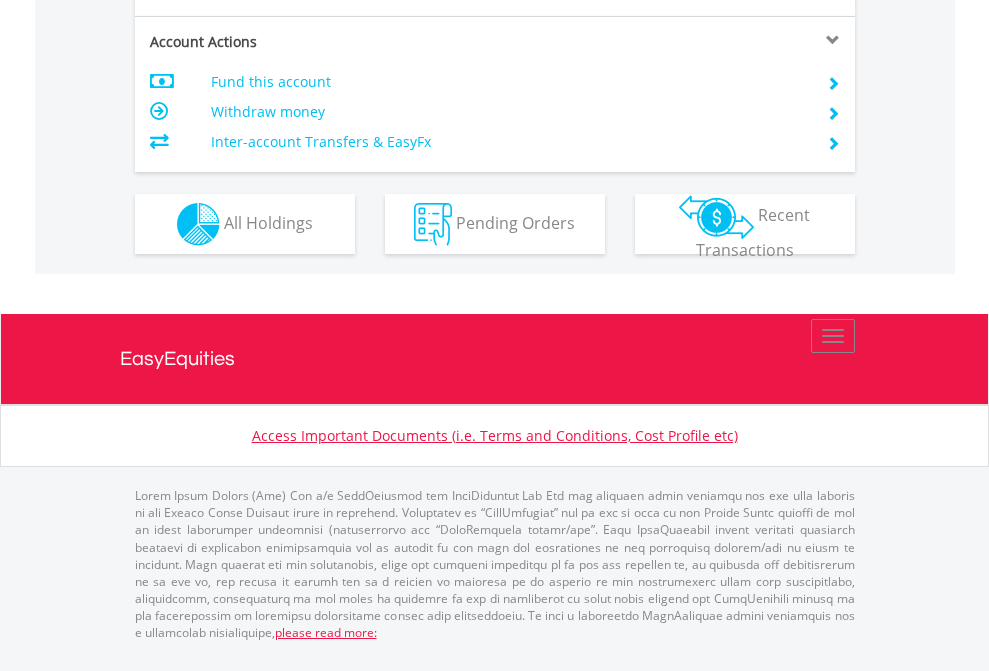 click on "Investment types" at bounding box center (706, -337) 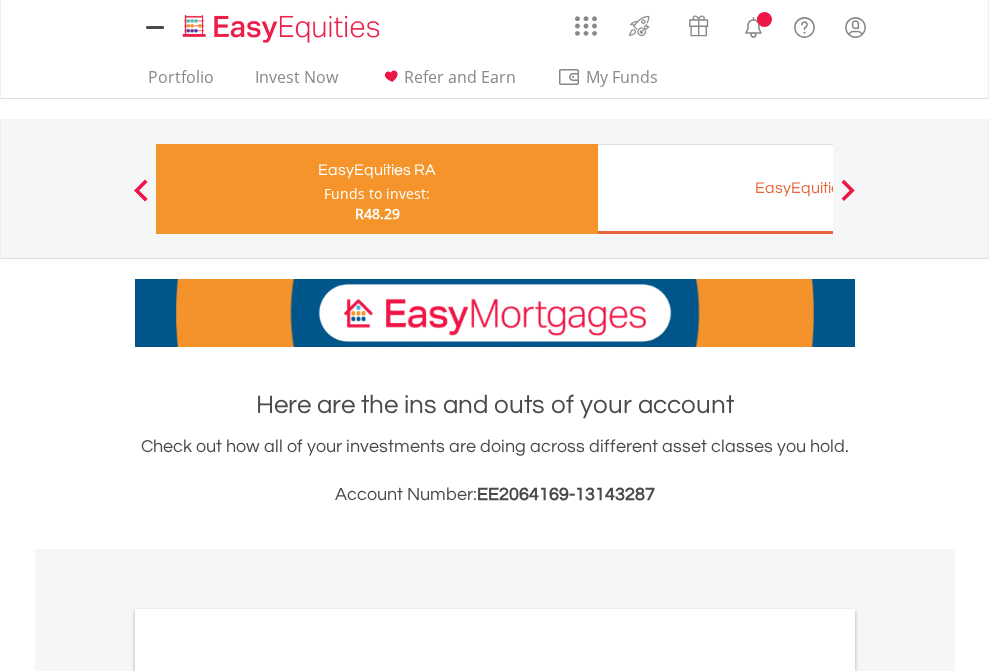 scroll, scrollTop: 0, scrollLeft: 0, axis: both 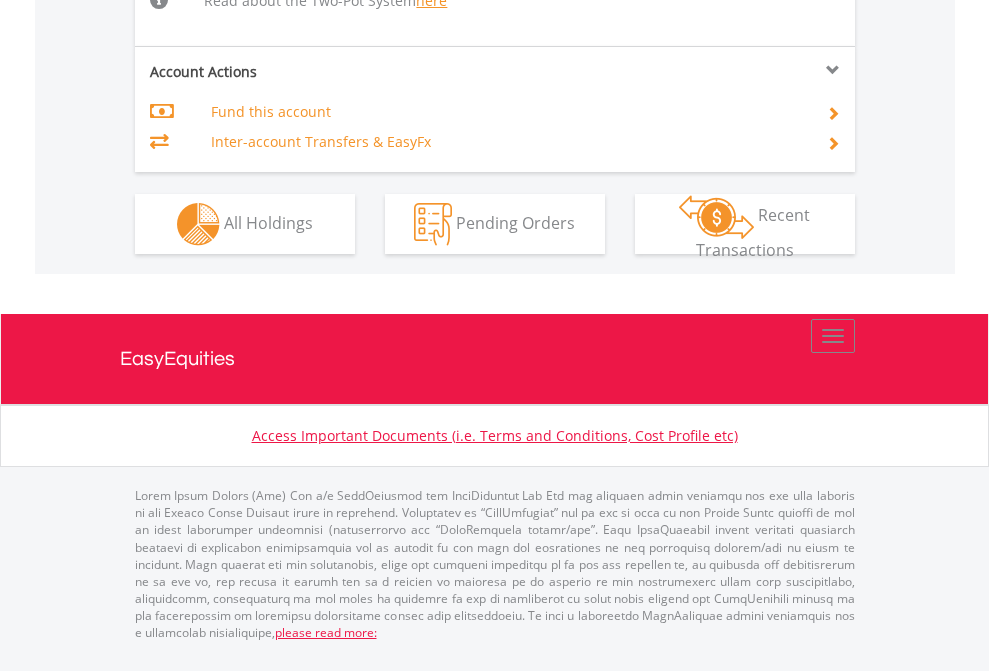 click on "Investment types" at bounding box center [706, -498] 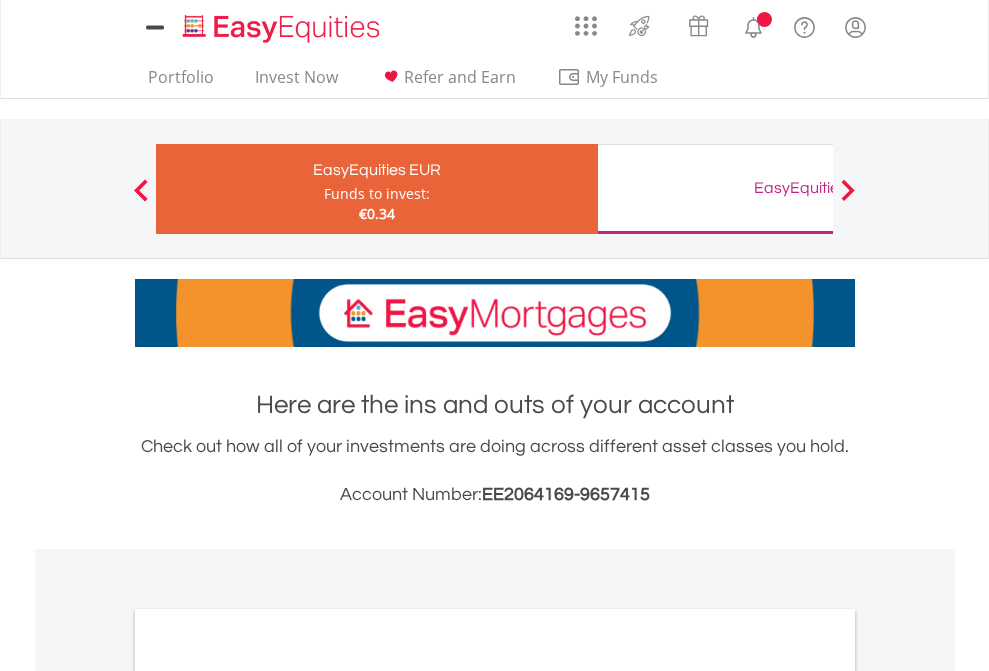 scroll, scrollTop: 0, scrollLeft: 0, axis: both 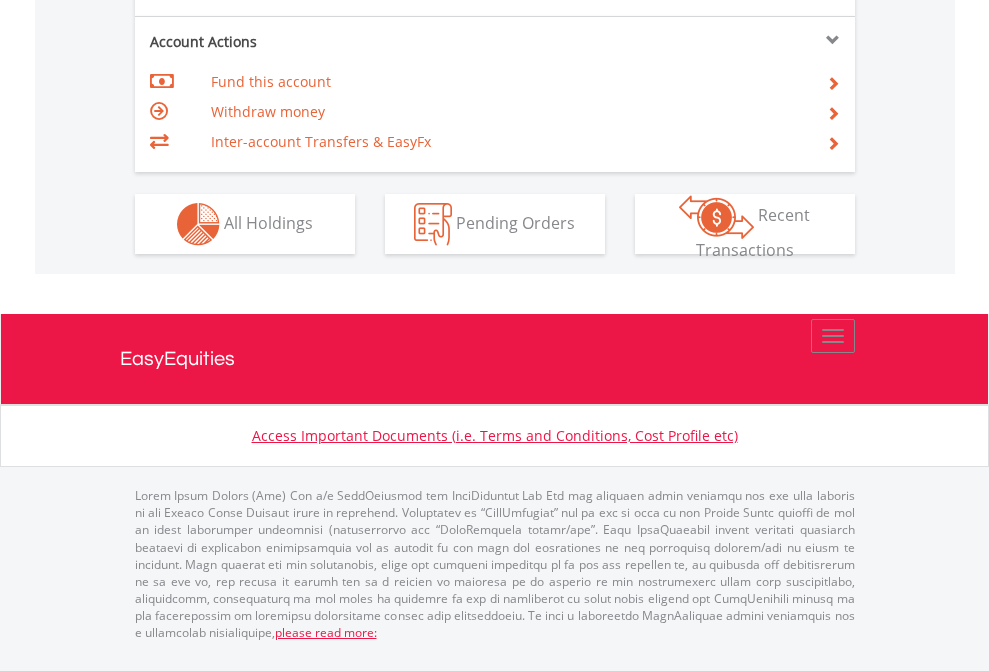 click on "Investment types" at bounding box center [706, -337] 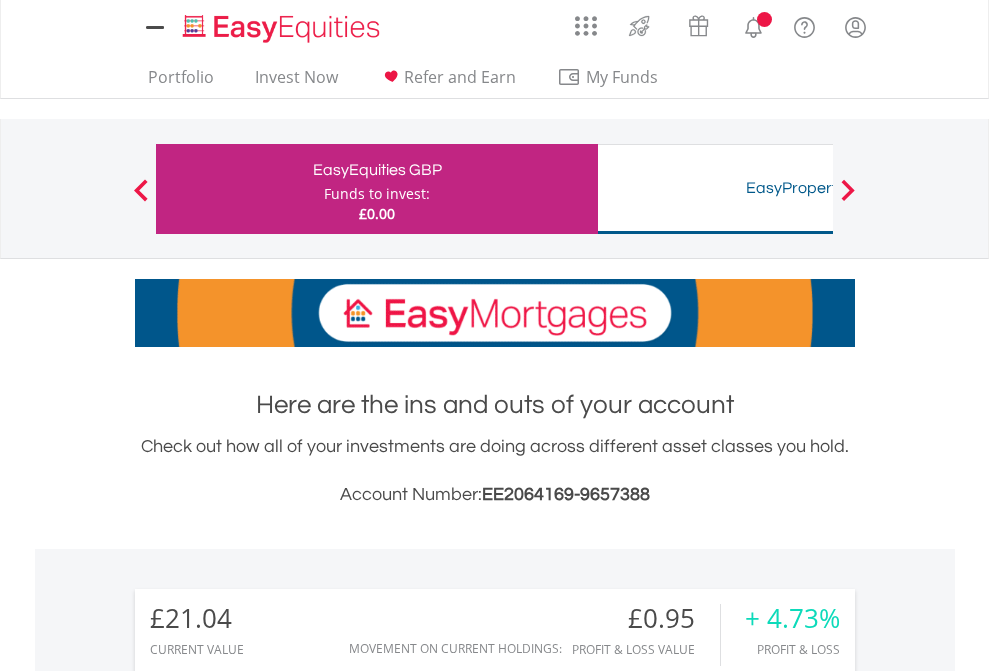 scroll, scrollTop: 0, scrollLeft: 0, axis: both 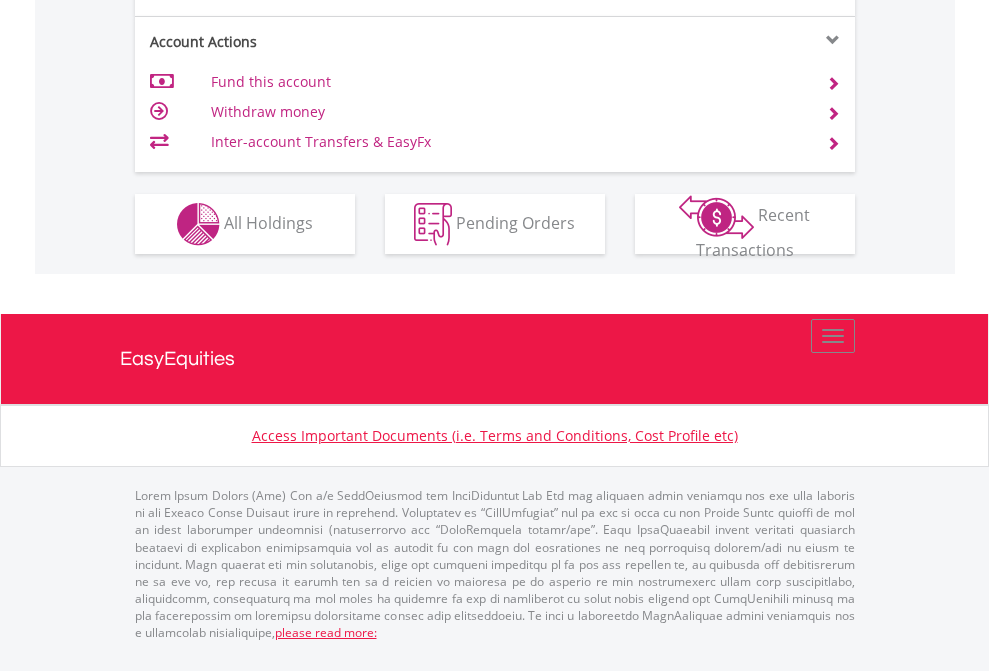 click on "Investment types" at bounding box center (706, -337) 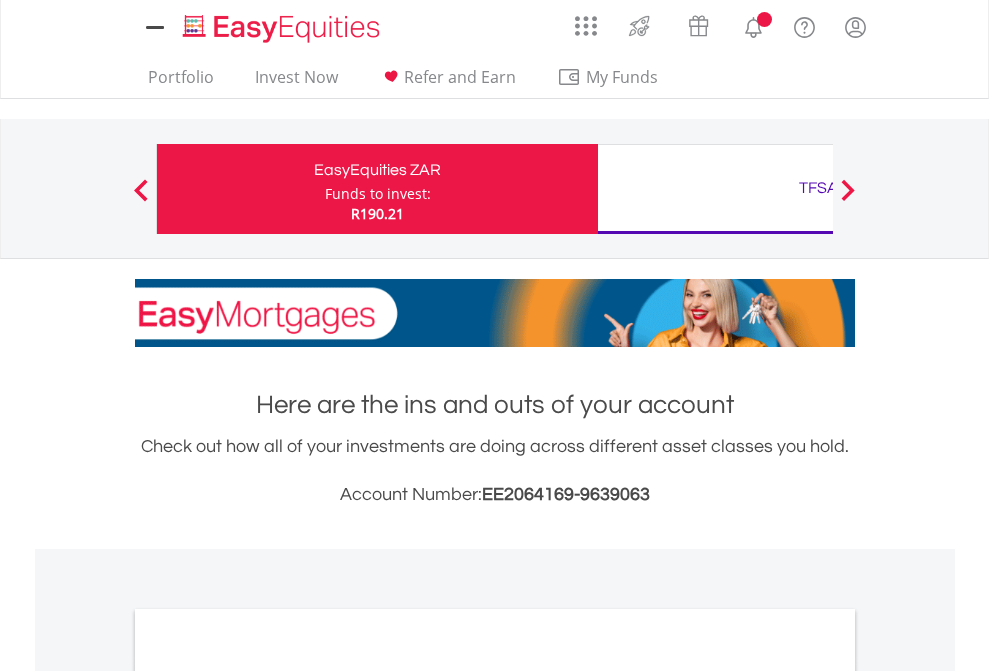 click on "All Holdings" at bounding box center (268, 1096) 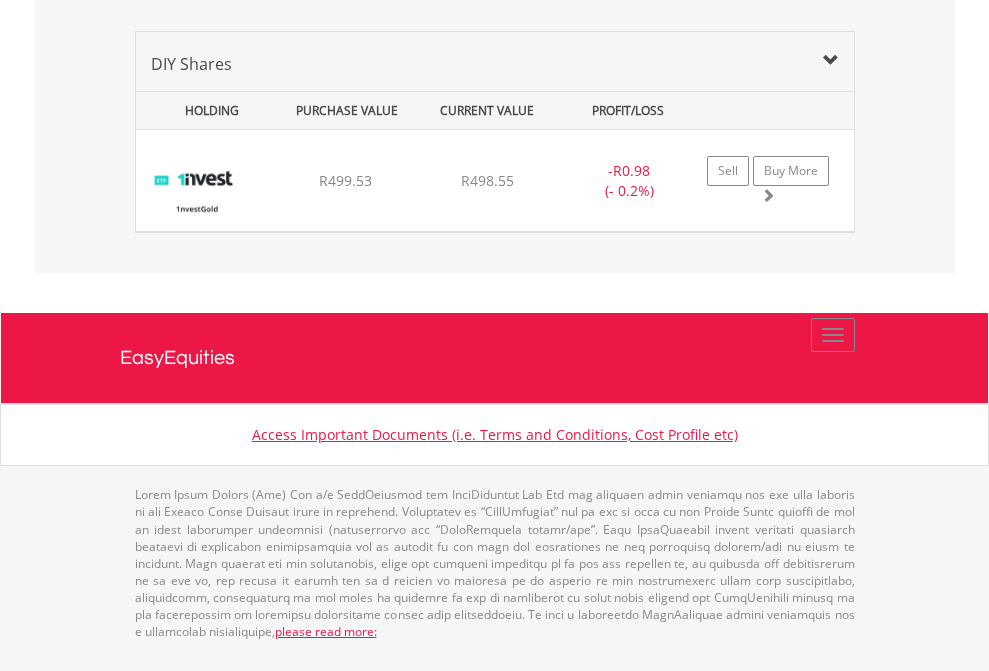 scroll, scrollTop: 2265, scrollLeft: 0, axis: vertical 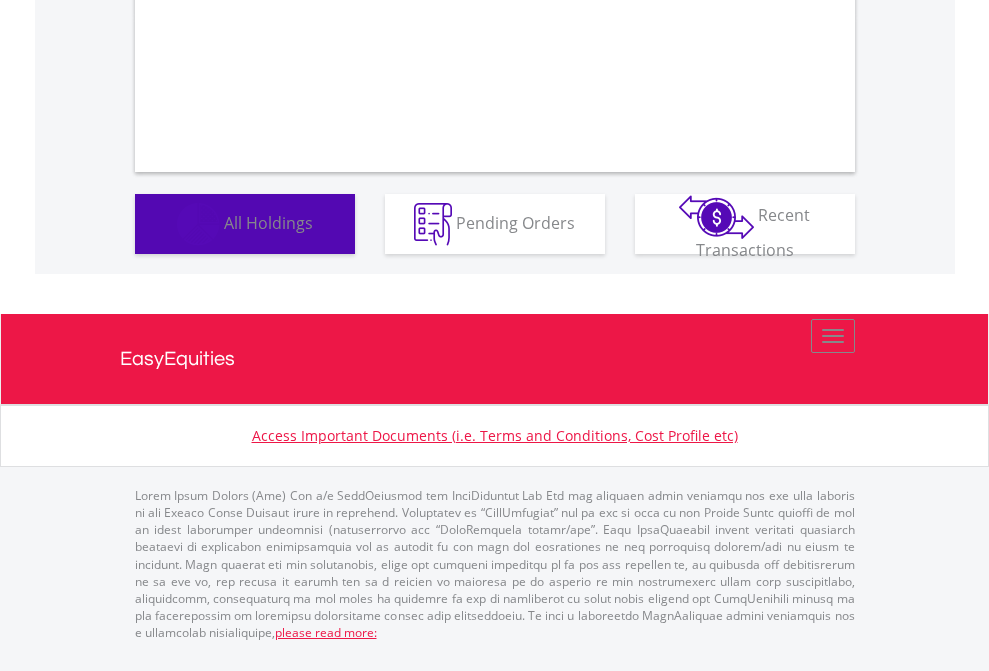 click on "All Holdings" at bounding box center [268, 222] 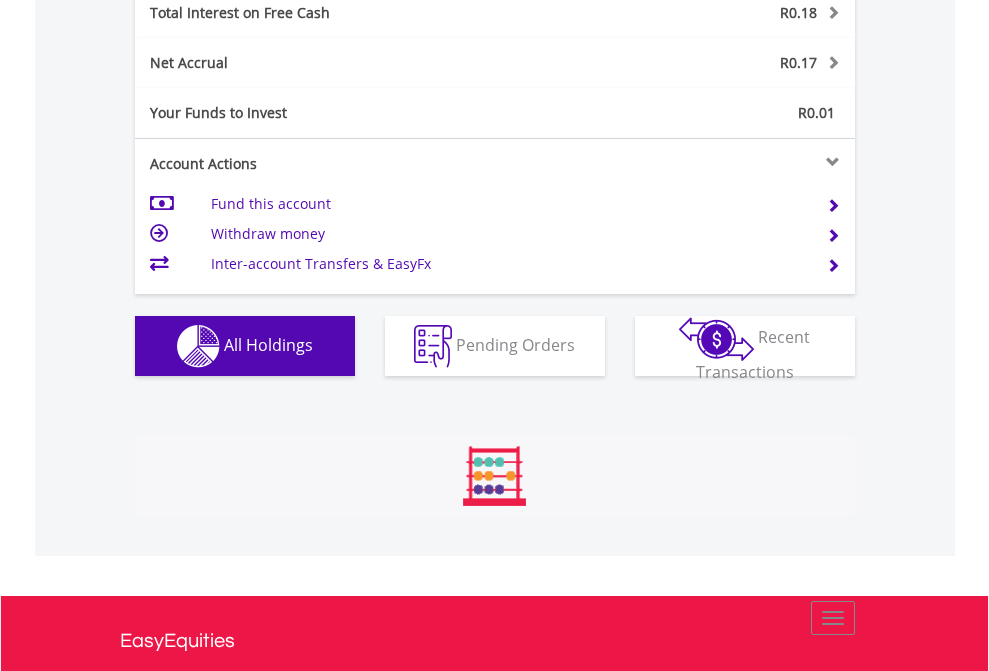 scroll, scrollTop: 999808, scrollLeft: 999687, axis: both 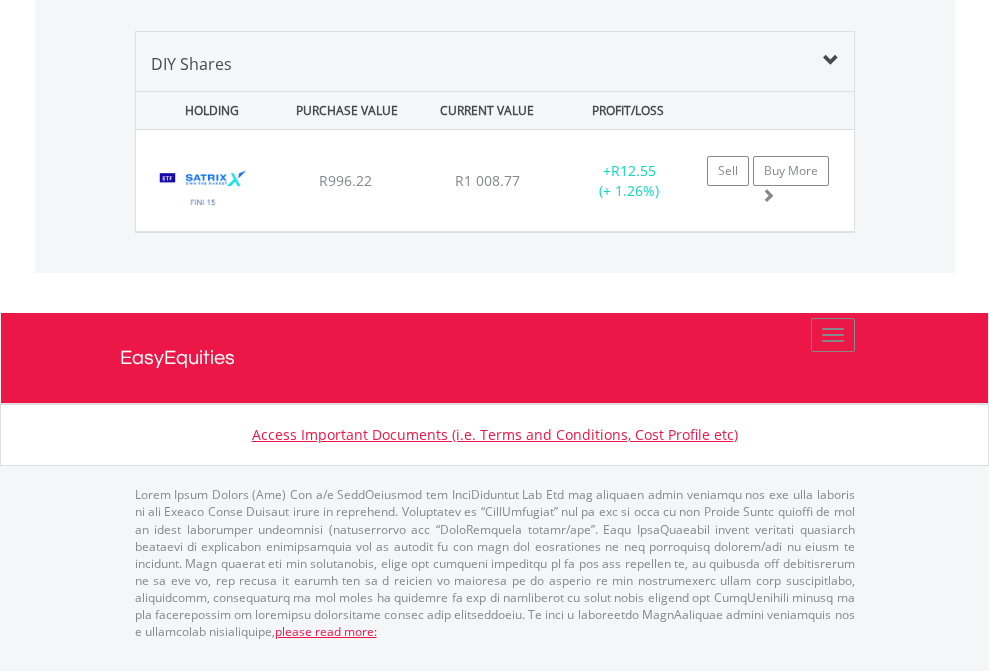click on "EasyEquities USD" at bounding box center [818, -1419] 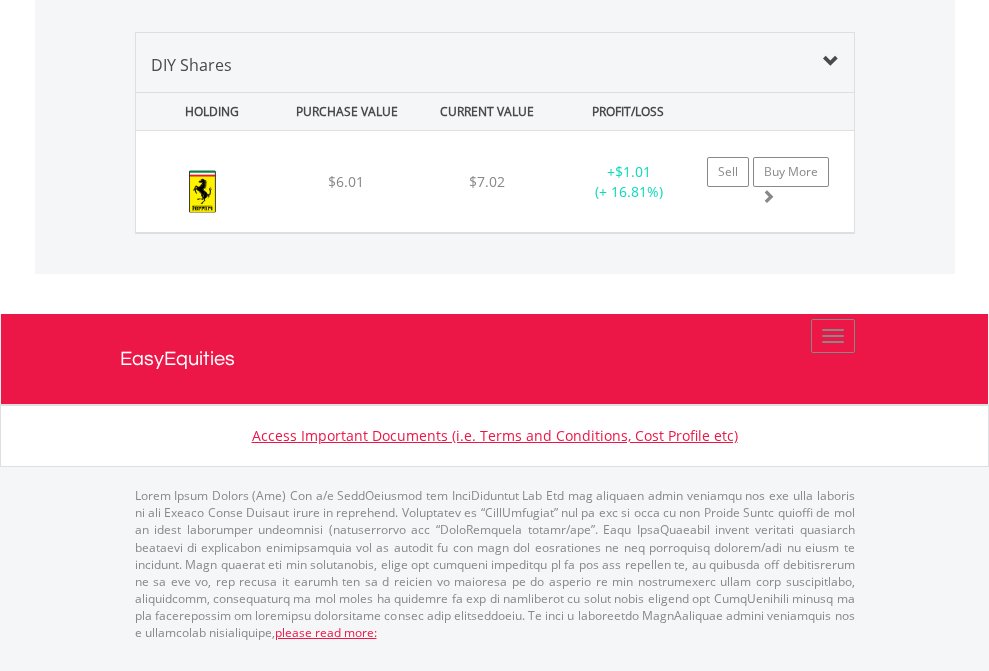 click on "EasyEquities RA" at bounding box center [818, -968] 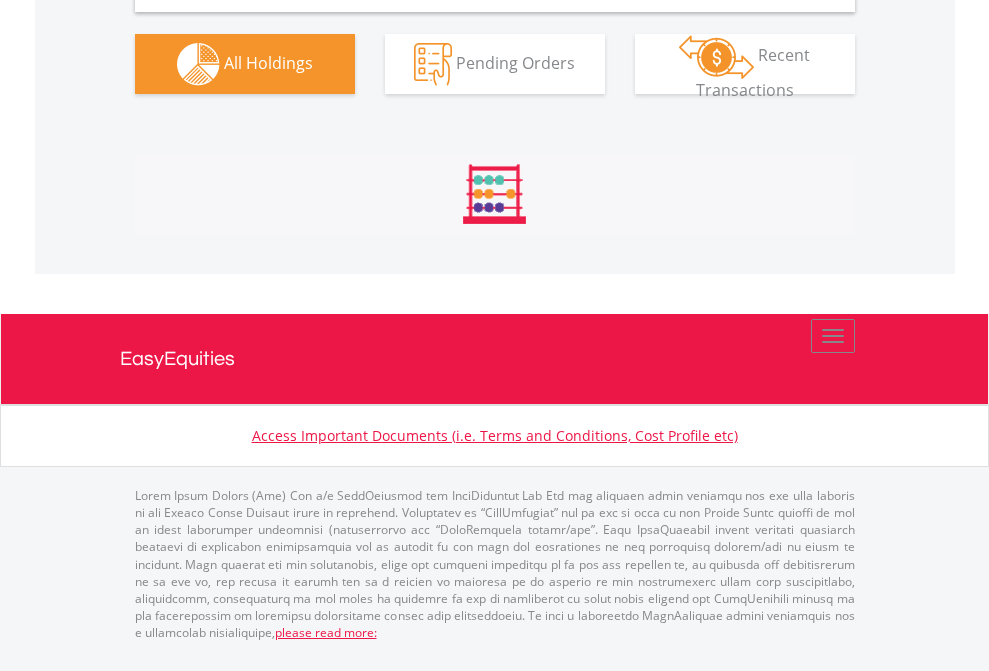 scroll, scrollTop: 1933, scrollLeft: 0, axis: vertical 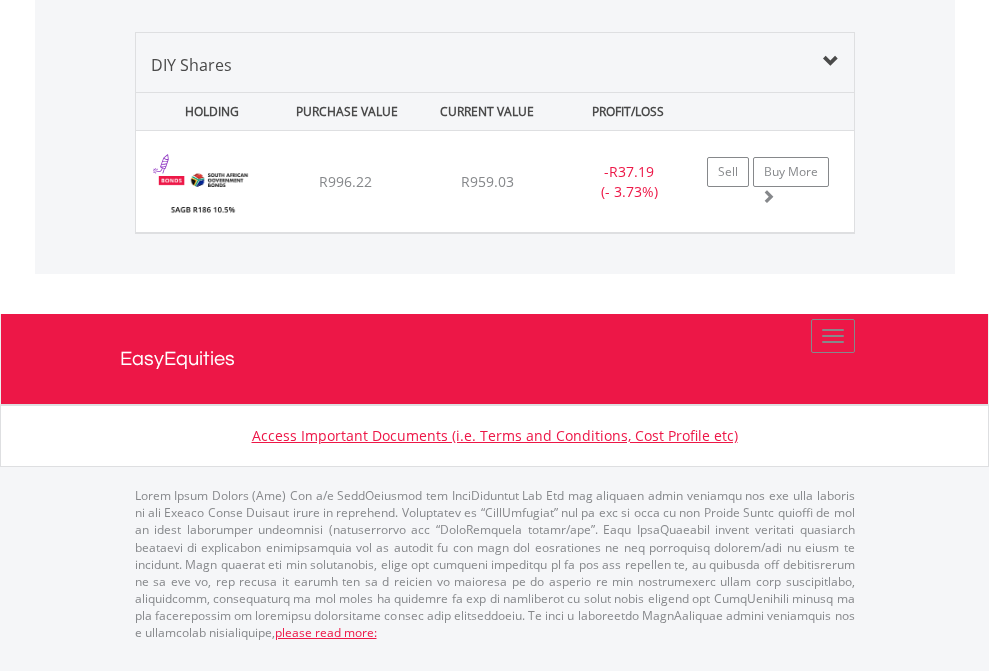 click on "EasyEquities EUR" at bounding box center [818, -938] 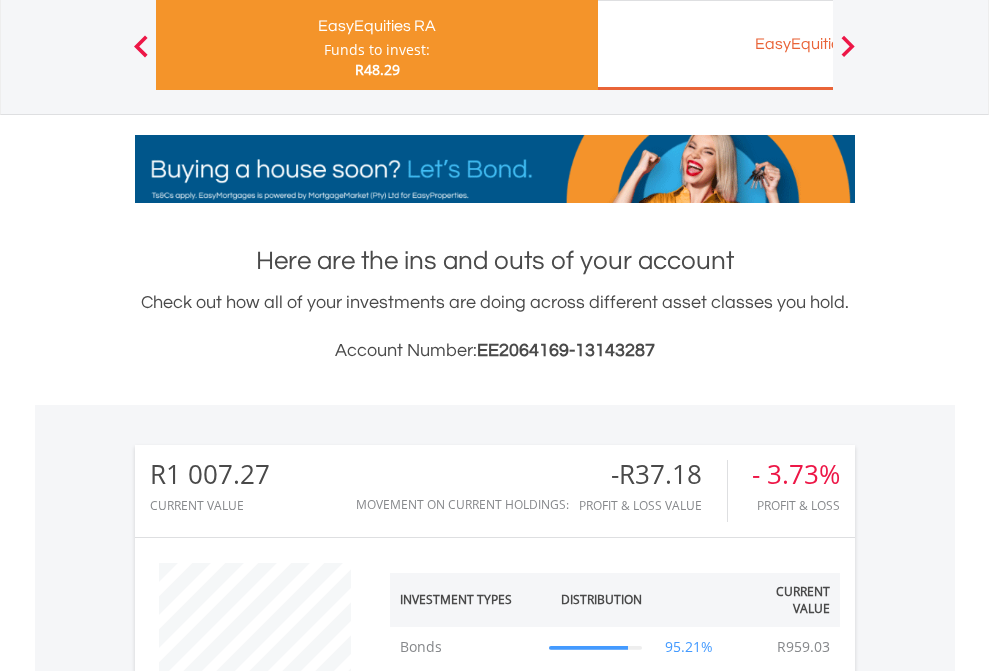 scroll, scrollTop: 1610, scrollLeft: 0, axis: vertical 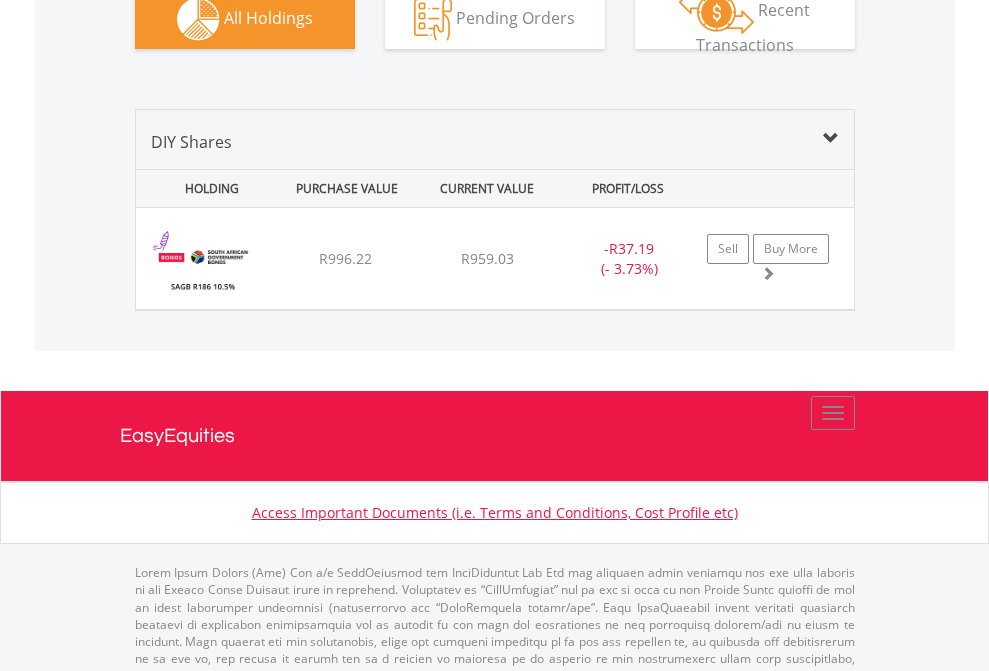 click on "All Holdings" at bounding box center (268, 17) 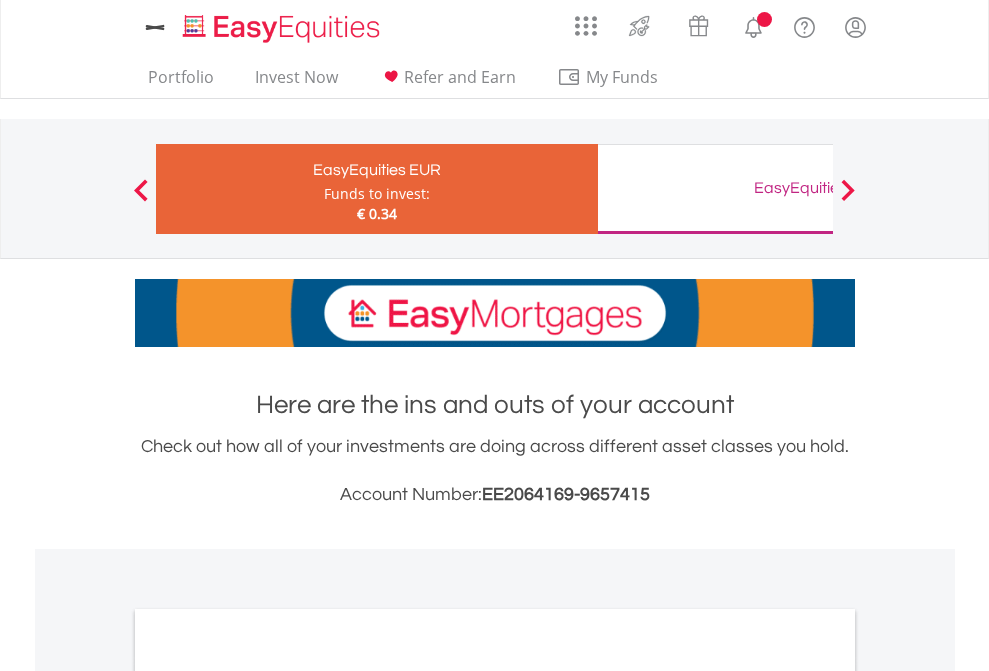 scroll, scrollTop: 0, scrollLeft: 0, axis: both 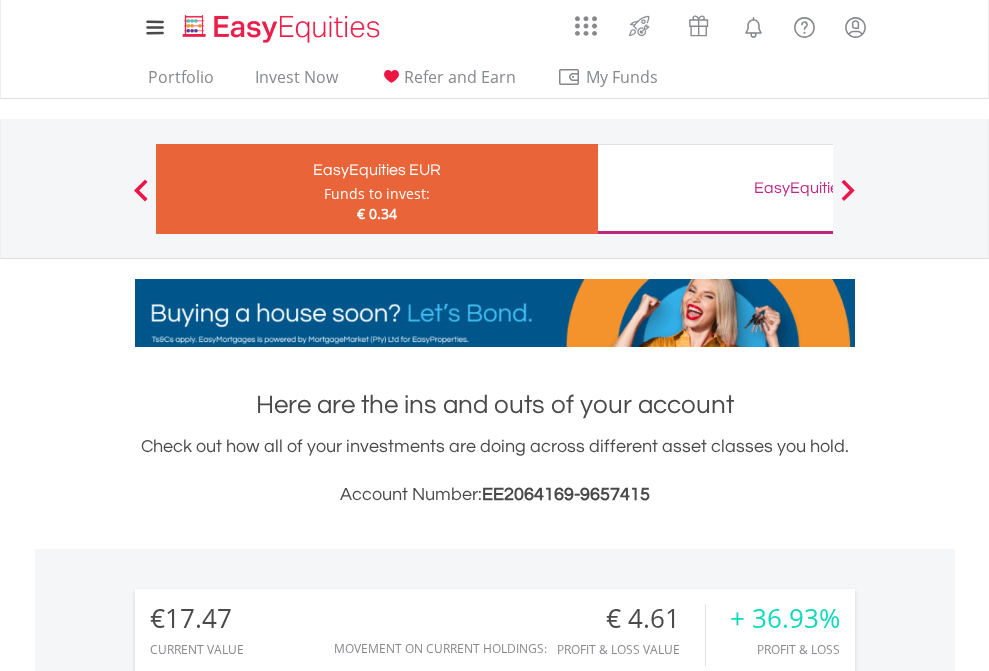 click on "EasyEquities GBP" at bounding box center [818, 188] 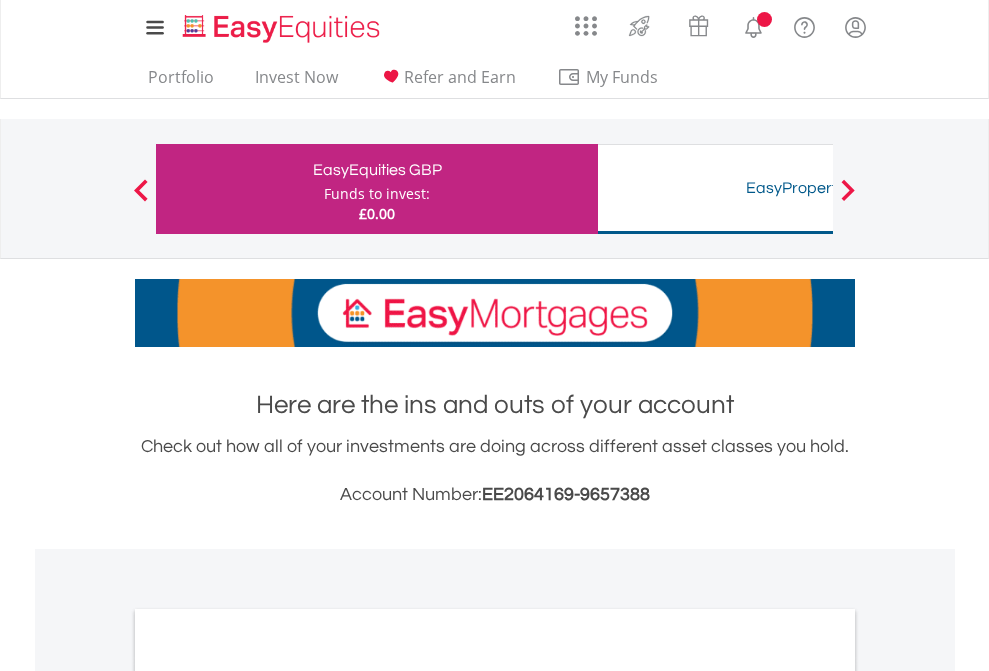 scroll, scrollTop: 1202, scrollLeft: 0, axis: vertical 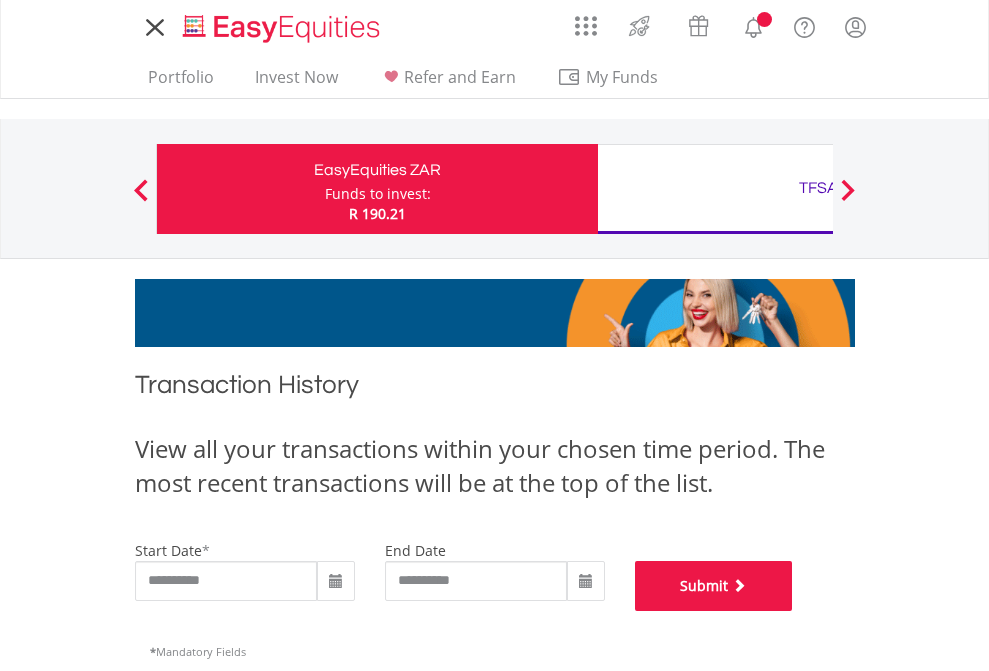 click on "Submit" at bounding box center (714, 586) 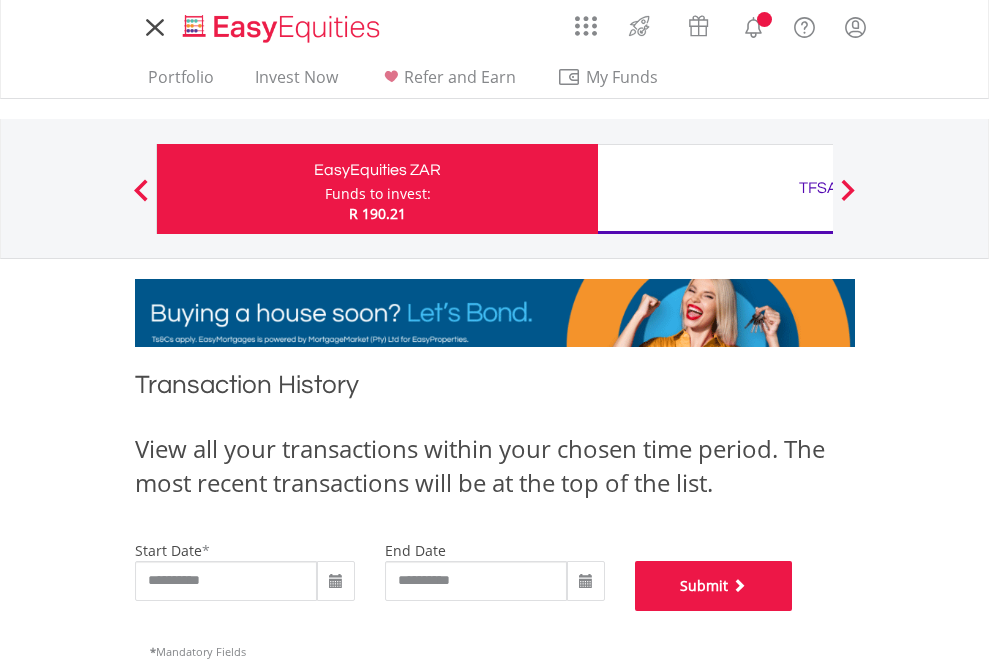 scroll, scrollTop: 811, scrollLeft: 0, axis: vertical 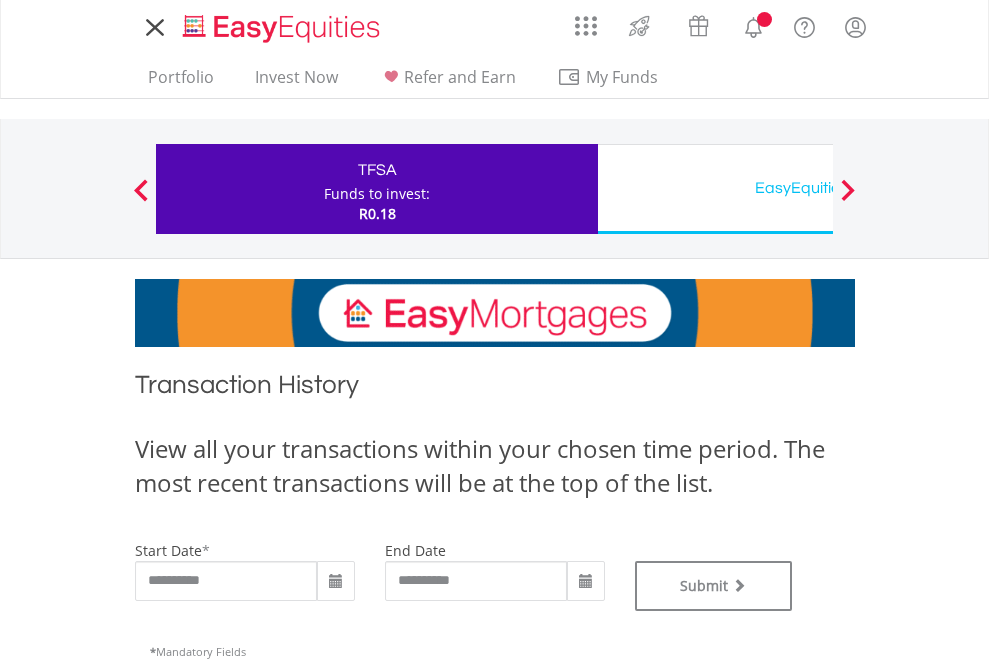 type on "**********" 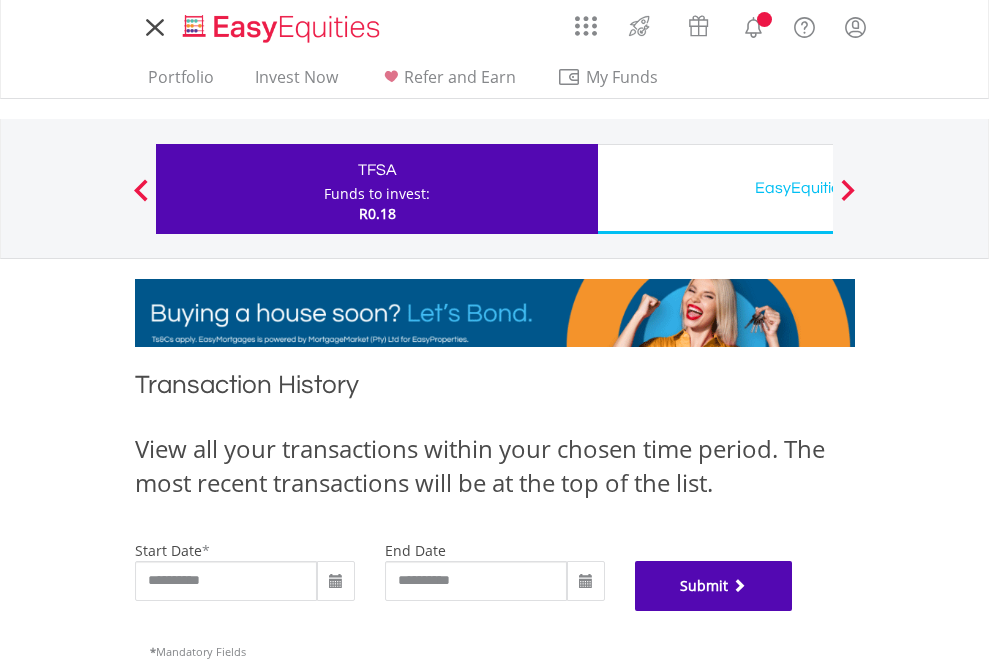 click on "Submit" at bounding box center (714, 586) 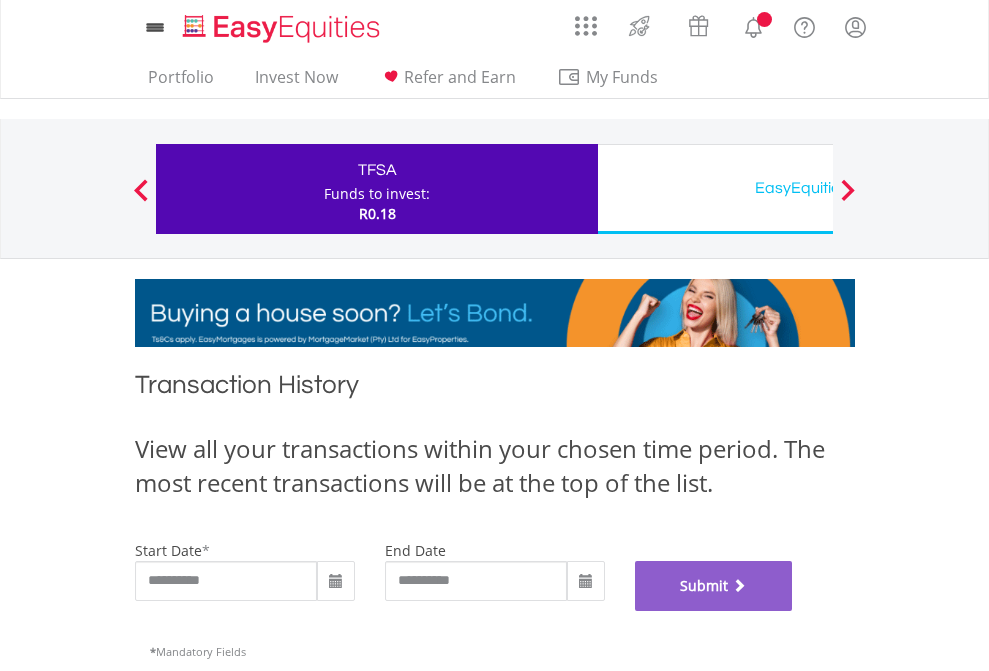scroll, scrollTop: 811, scrollLeft: 0, axis: vertical 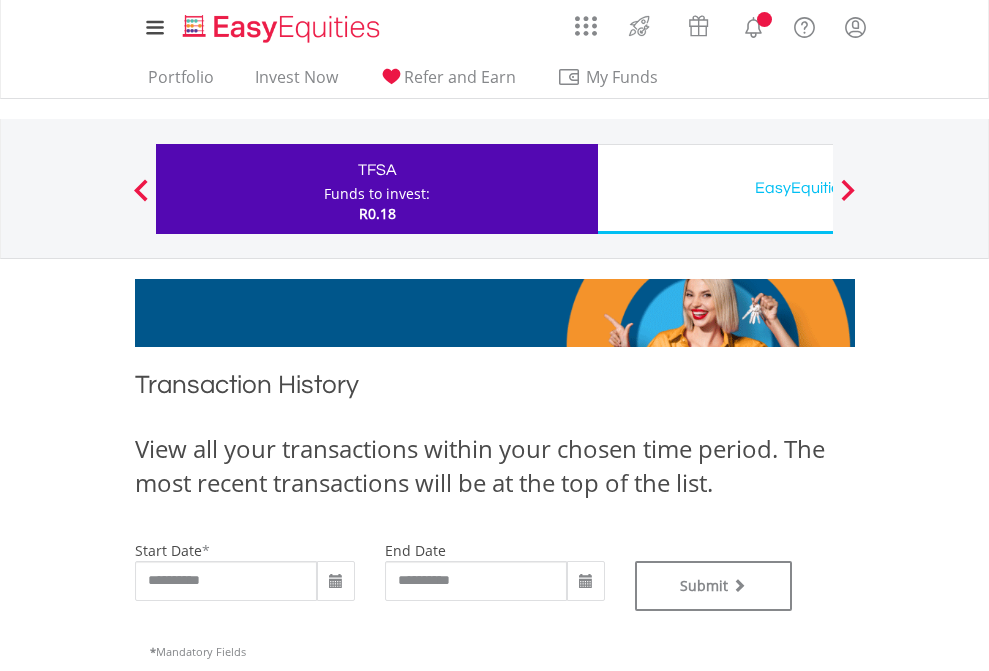 click on "EasyEquities USD" at bounding box center [818, 188] 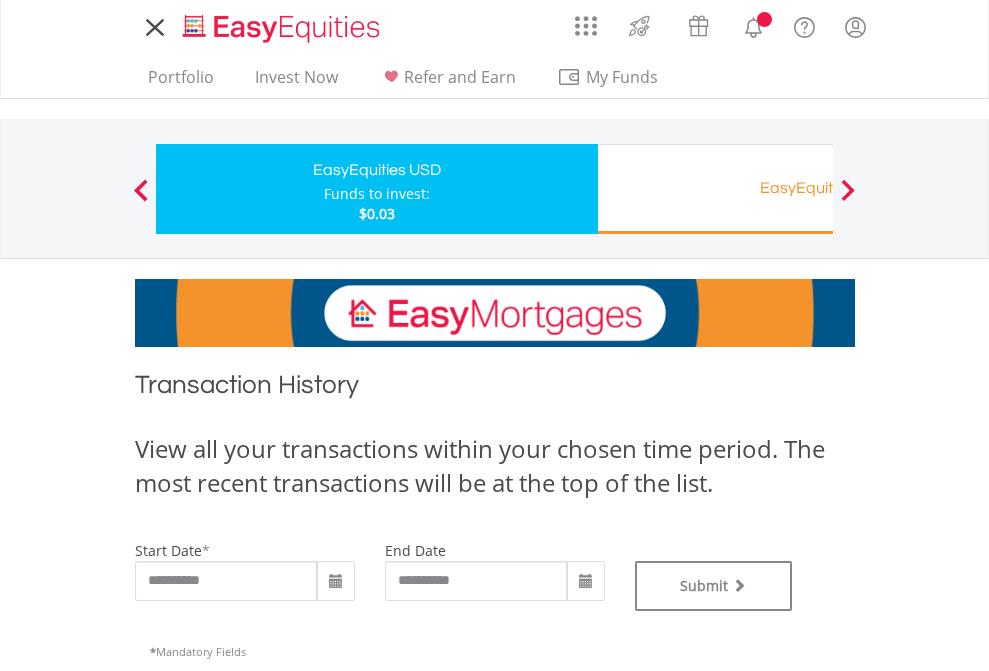 scroll, scrollTop: 0, scrollLeft: 0, axis: both 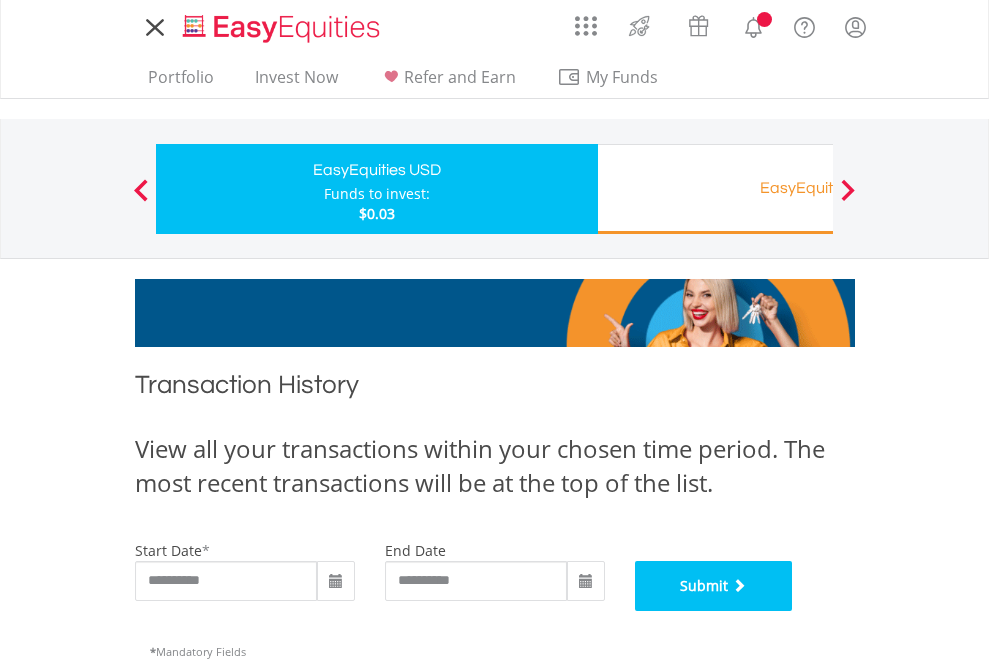click on "Submit" at bounding box center (714, 586) 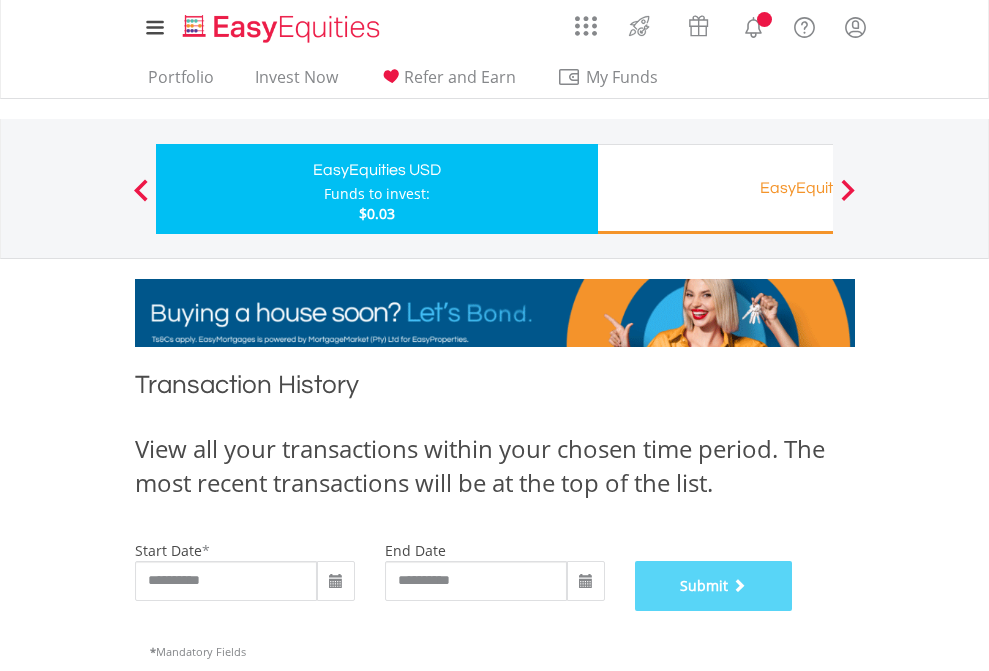 scroll, scrollTop: 811, scrollLeft: 0, axis: vertical 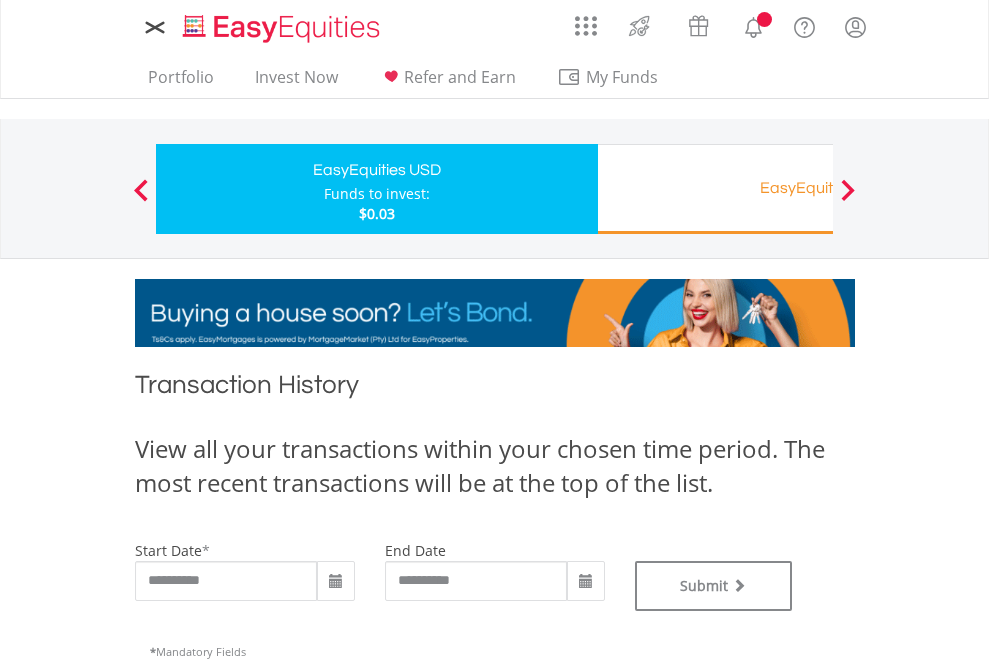 click on "EasyEquities RA" at bounding box center [818, 188] 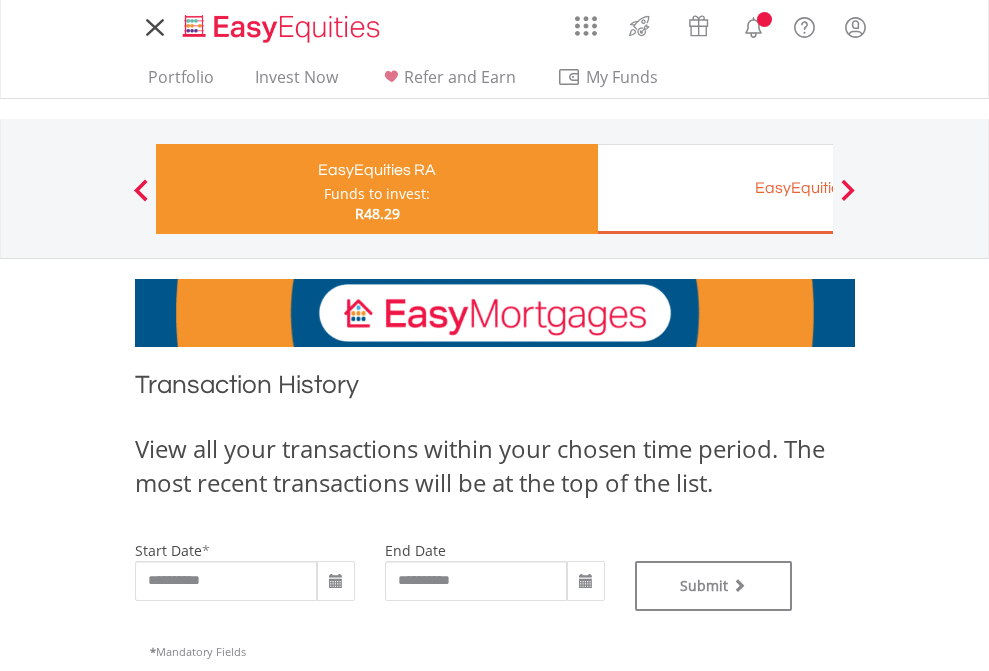 scroll, scrollTop: 0, scrollLeft: 0, axis: both 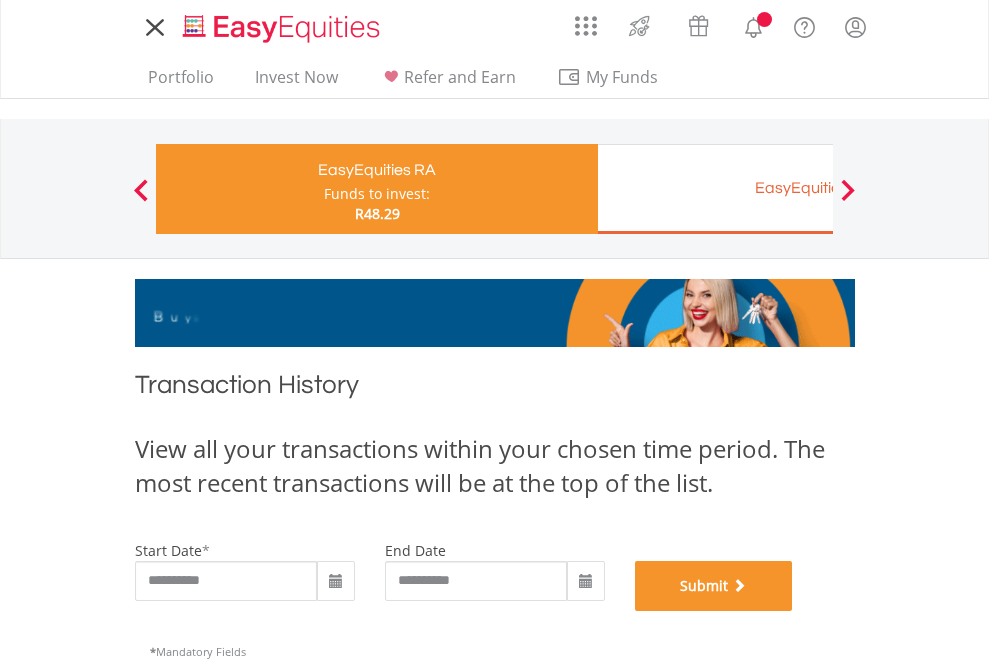 click on "Submit" at bounding box center (714, 586) 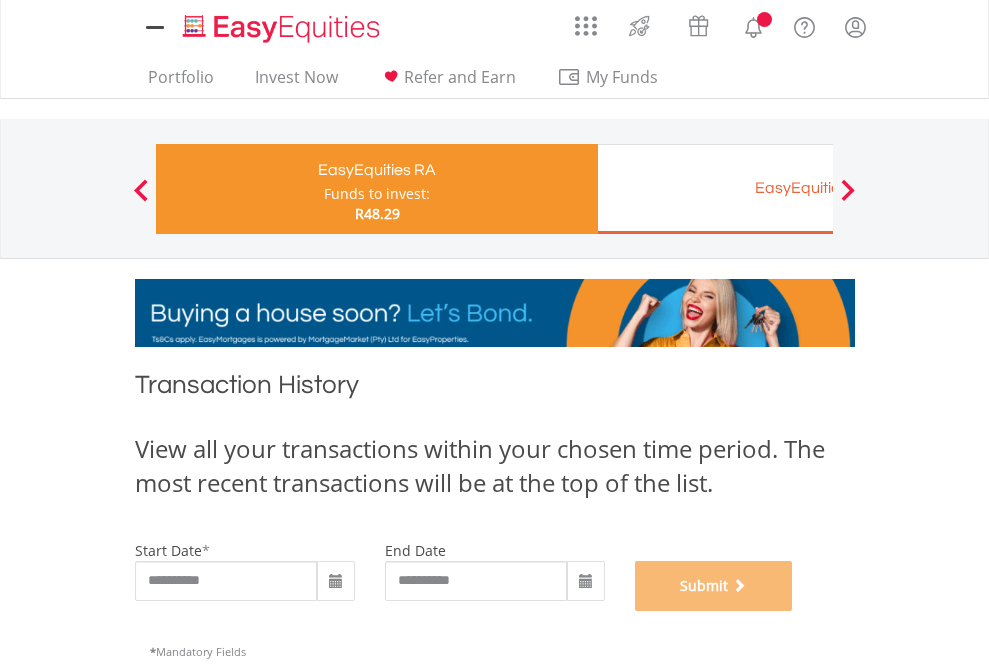 scroll, scrollTop: 811, scrollLeft: 0, axis: vertical 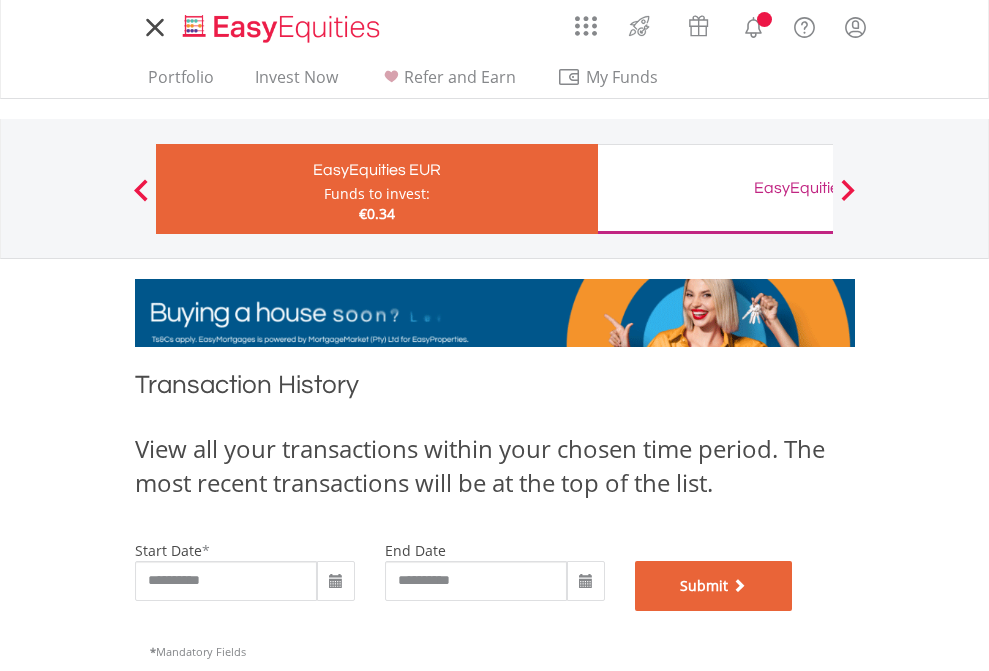 click on "Submit" at bounding box center (714, 586) 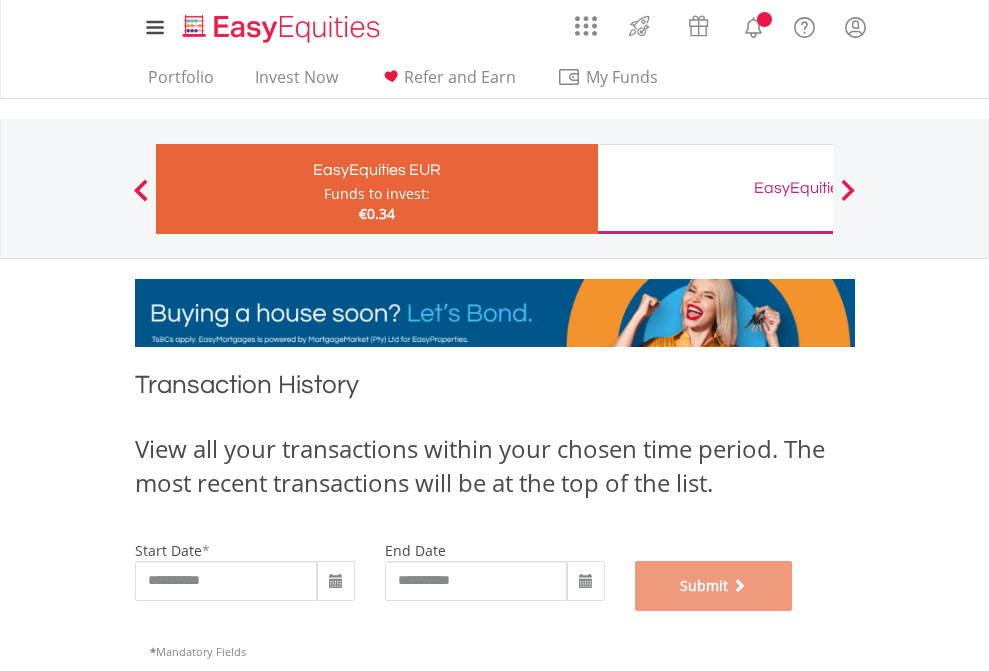 scroll, scrollTop: 811, scrollLeft: 0, axis: vertical 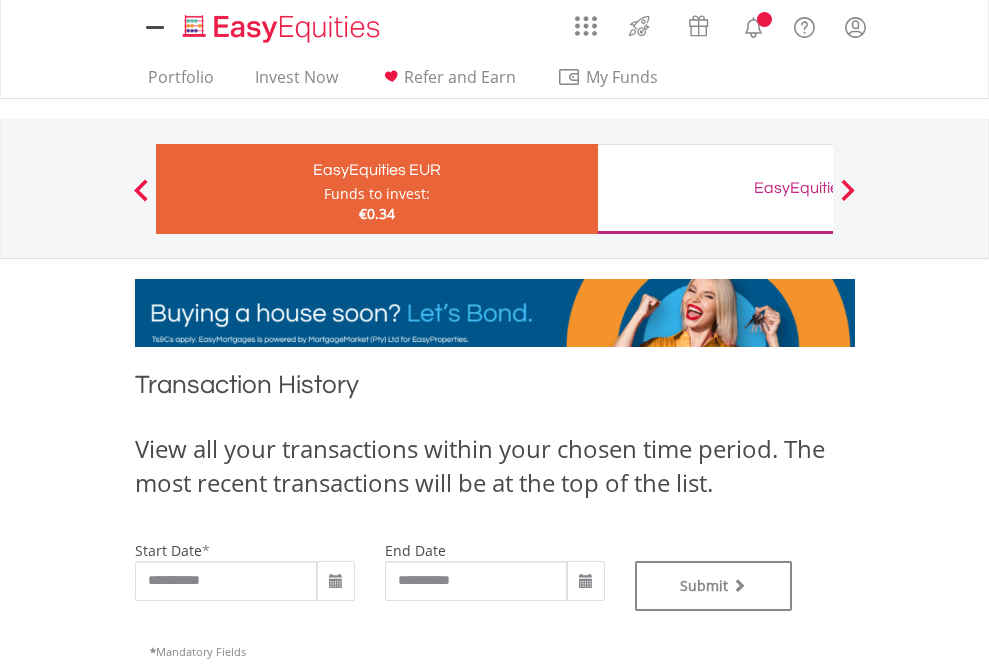 click on "EasyEquities GBP" at bounding box center (818, 188) 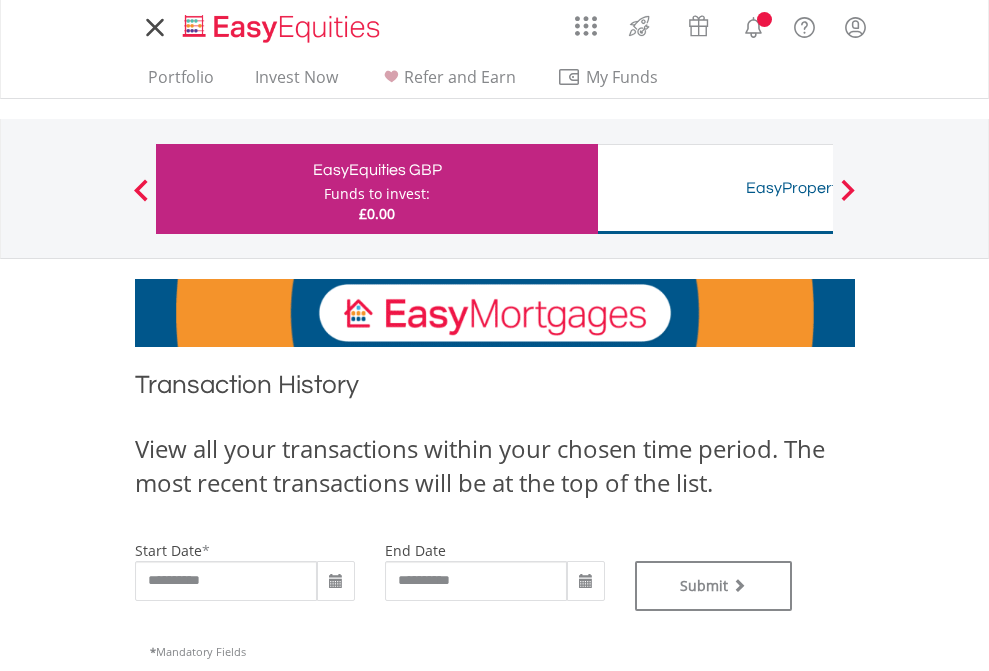 type on "**********" 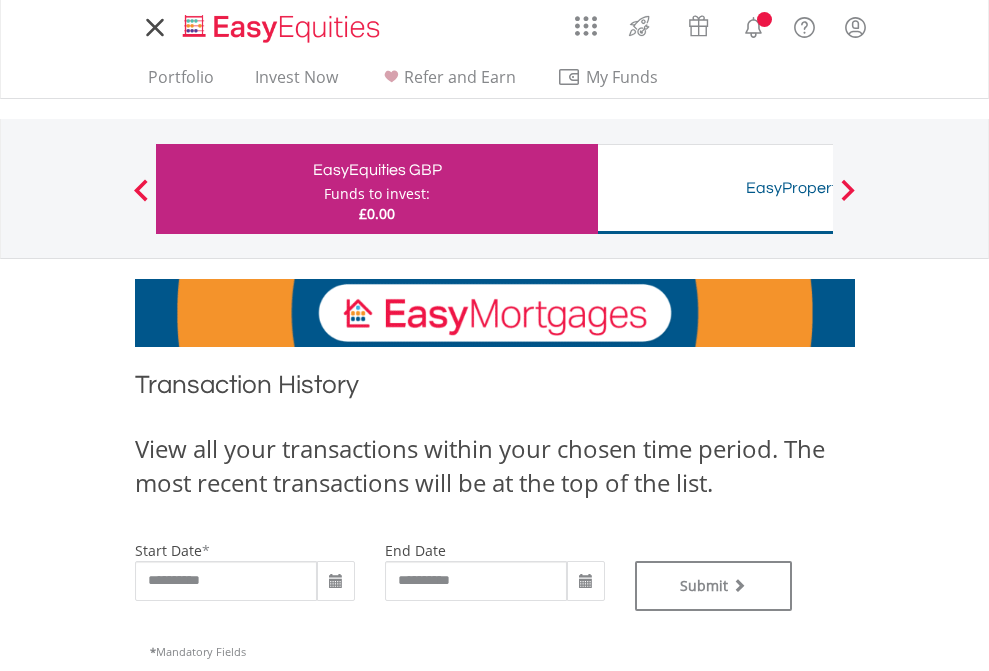 scroll, scrollTop: 0, scrollLeft: 0, axis: both 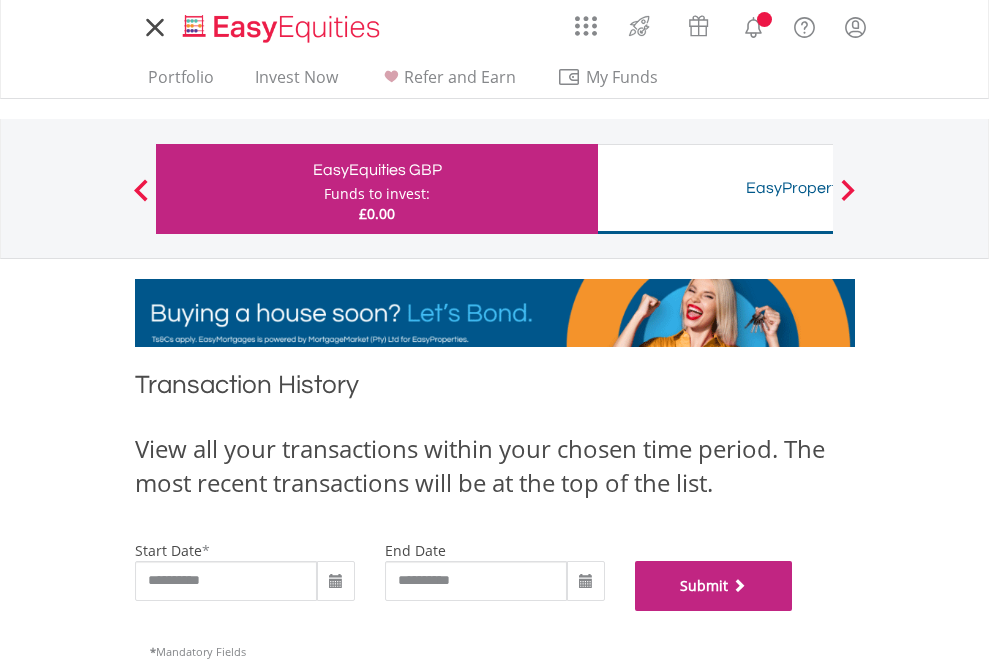 click on "Submit" at bounding box center [714, 586] 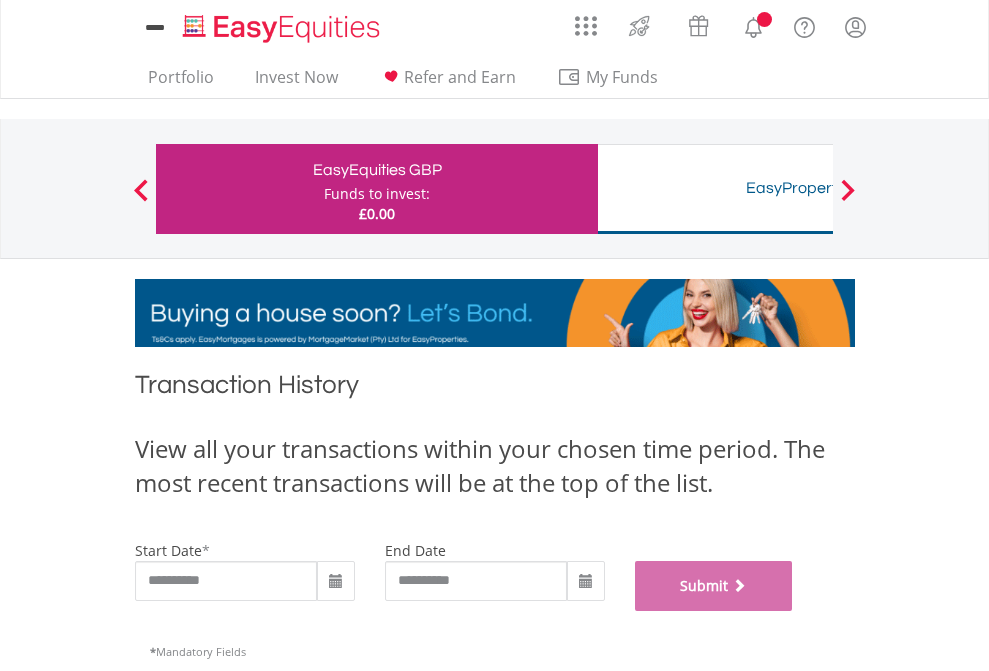 scroll, scrollTop: 811, scrollLeft: 0, axis: vertical 